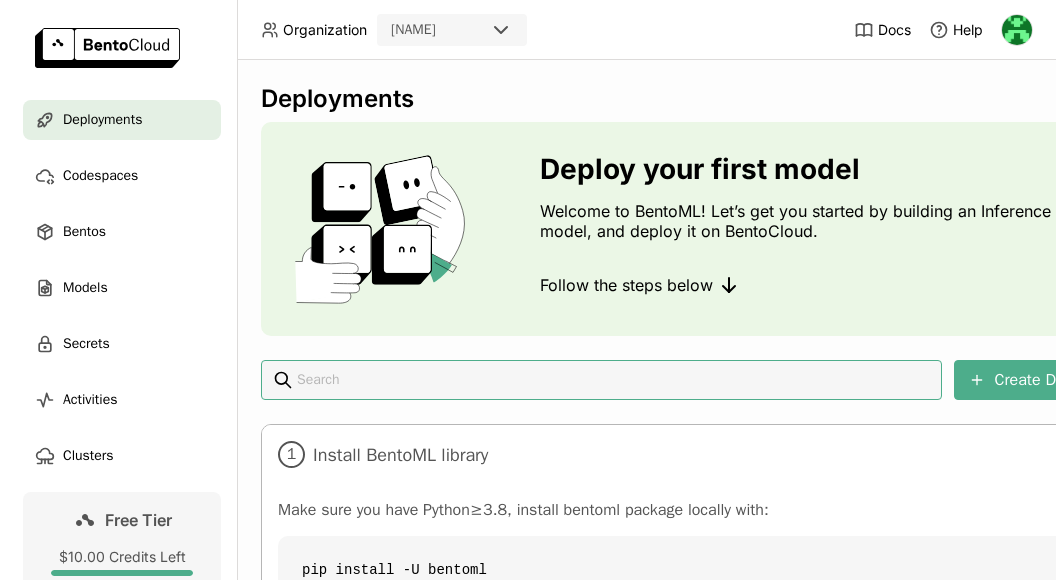scroll, scrollTop: 0, scrollLeft: 0, axis: both 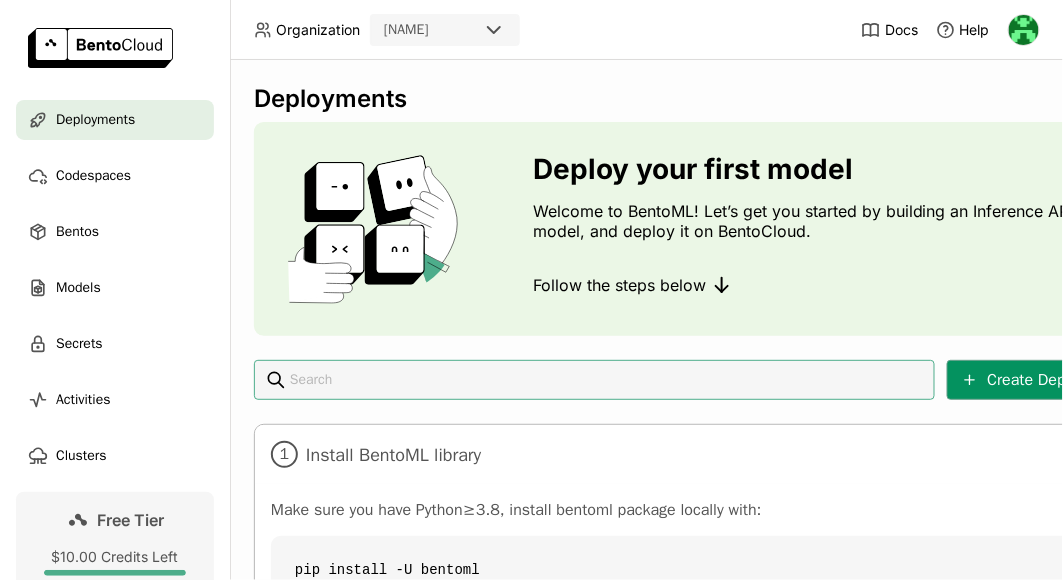 click on "Create Deployment" at bounding box center (1041, 380) 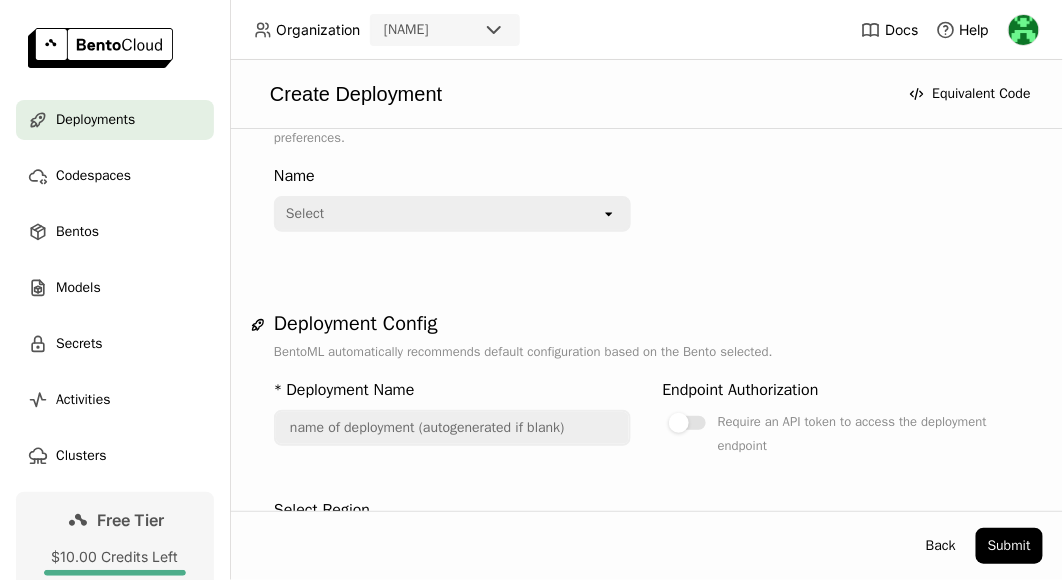 scroll, scrollTop: 61, scrollLeft: 0, axis: vertical 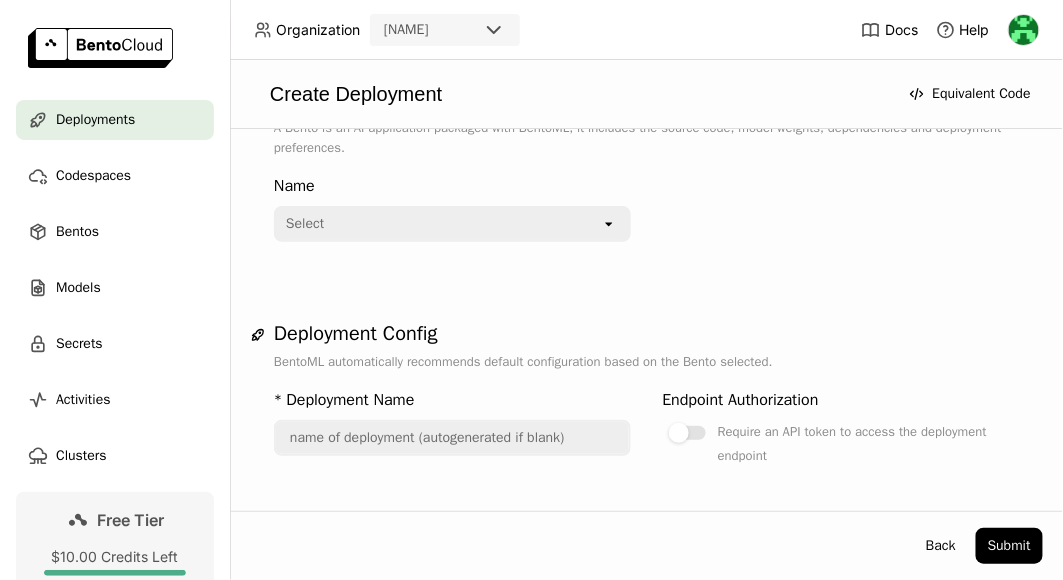 click on "open" 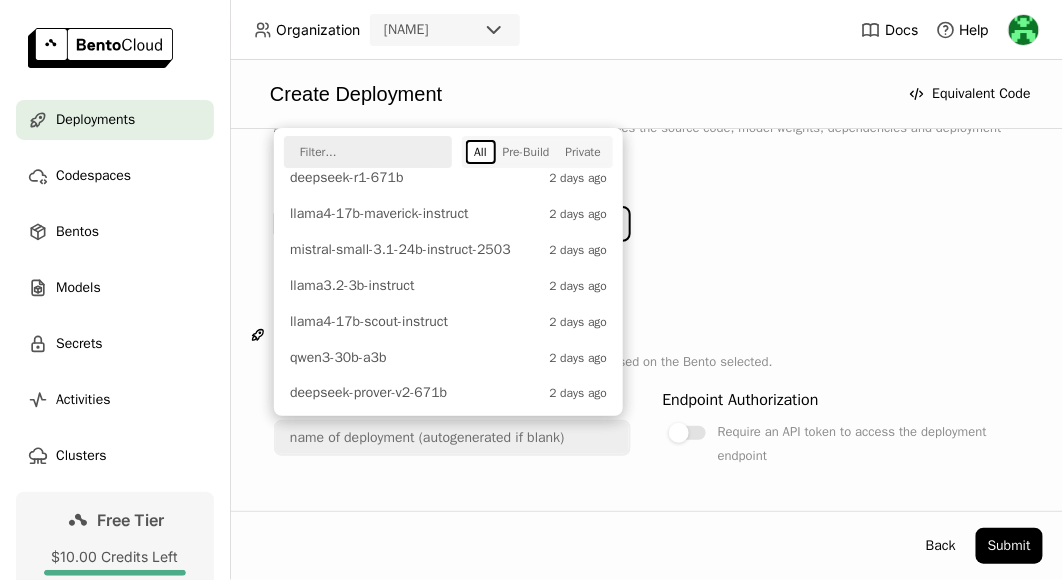 scroll, scrollTop: 707, scrollLeft: 0, axis: vertical 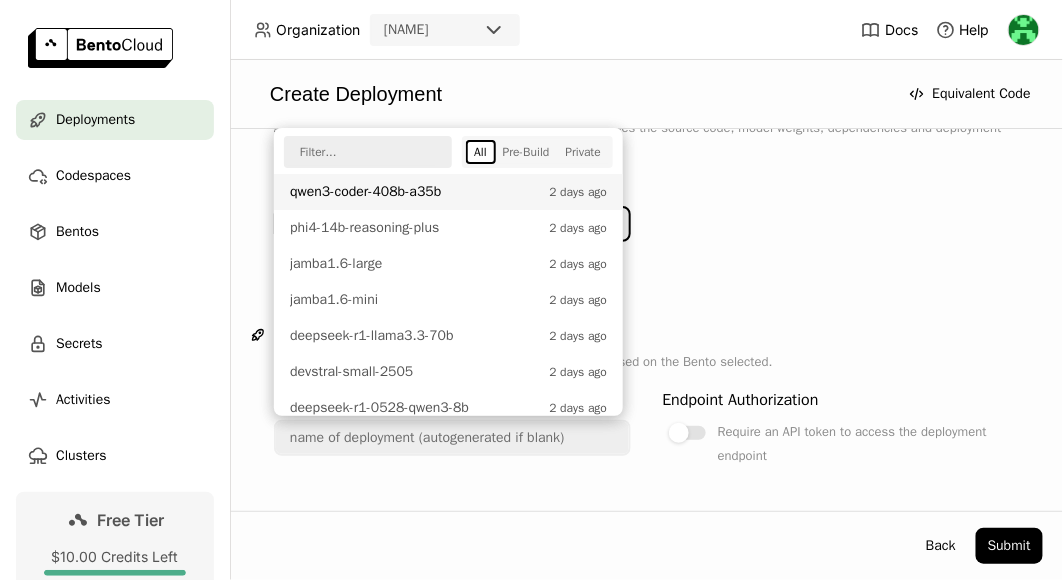 click on "qwen3-coder-408b-a35b" at bounding box center (414, 192) 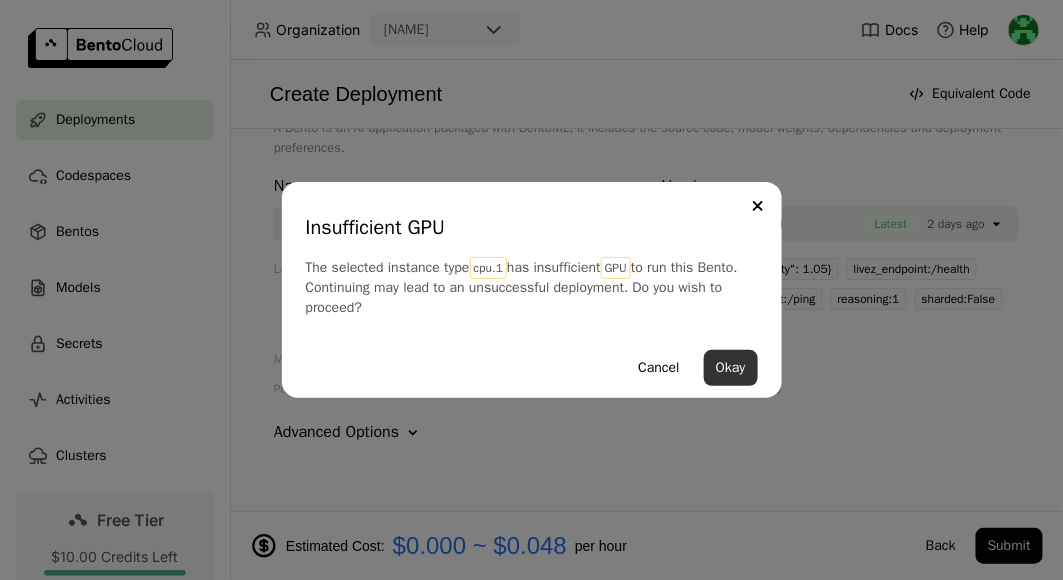 click on "Cancel Okay" at bounding box center (532, 368) 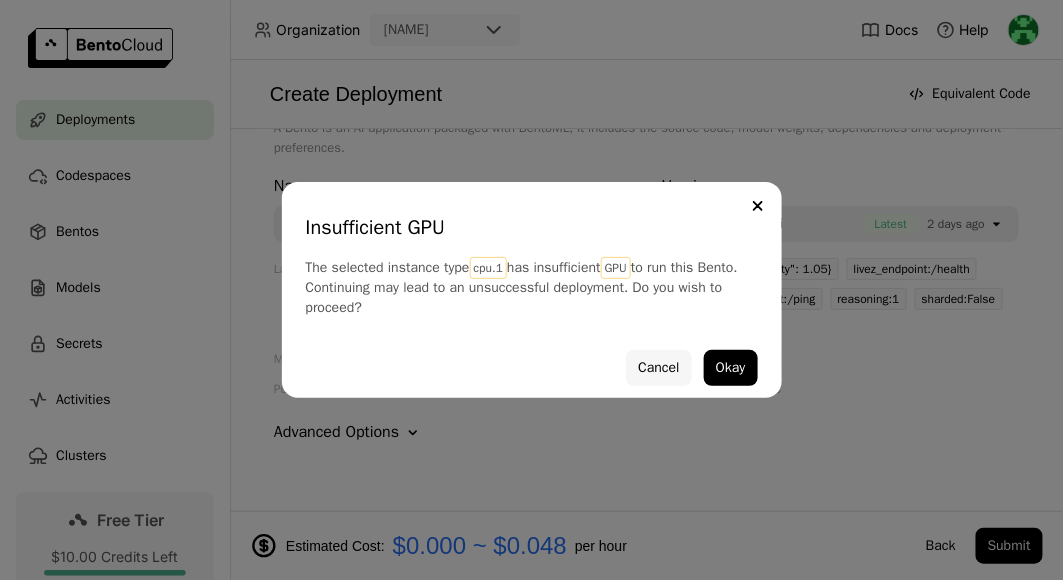 click on "Cancel" at bounding box center [658, 368] 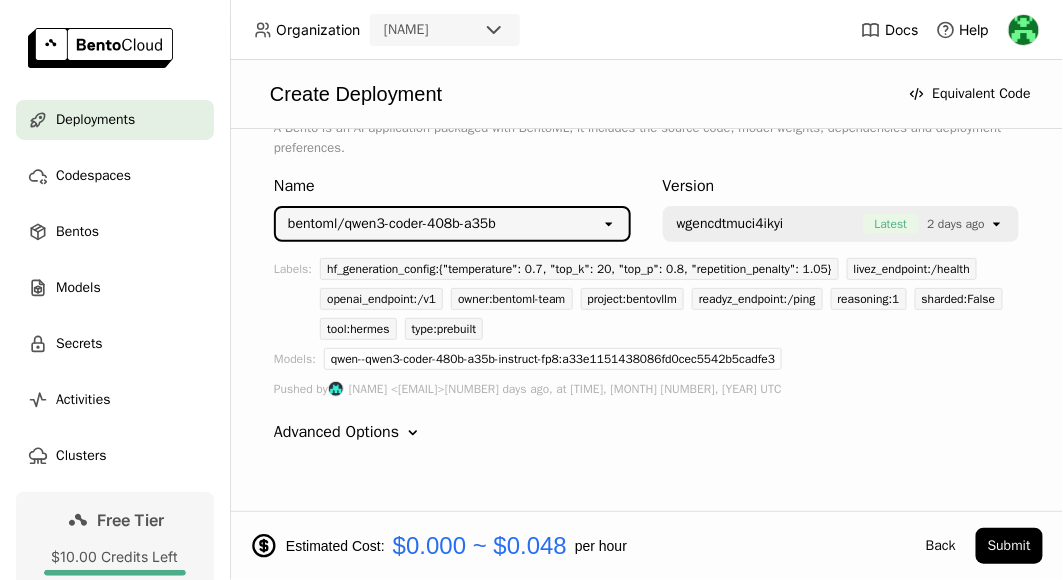 click on "bentoml/qwen3-coder-408b-a35b" at bounding box center [392, 224] 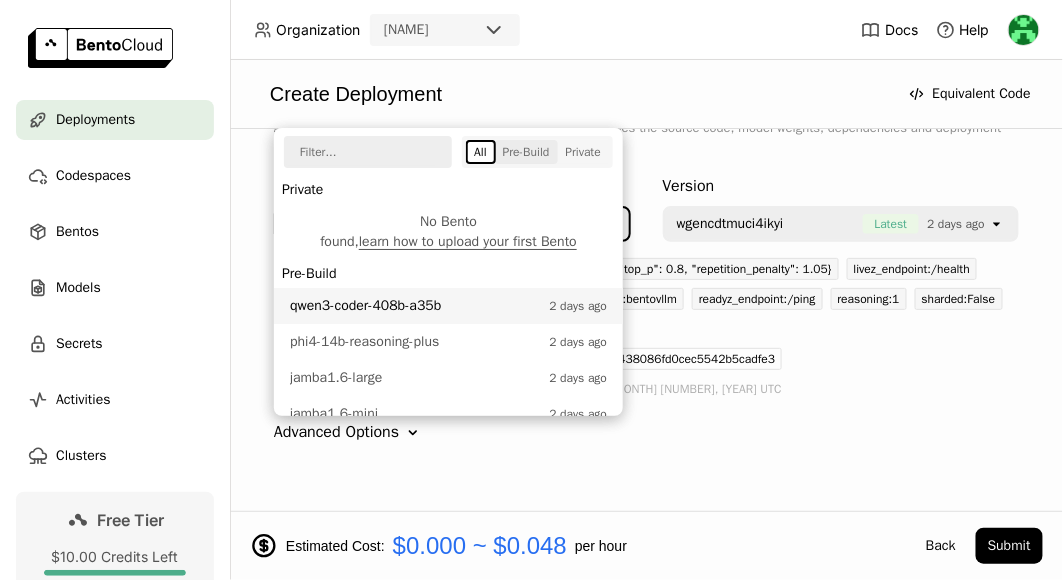 click on "Pre-Build" at bounding box center [526, 152] 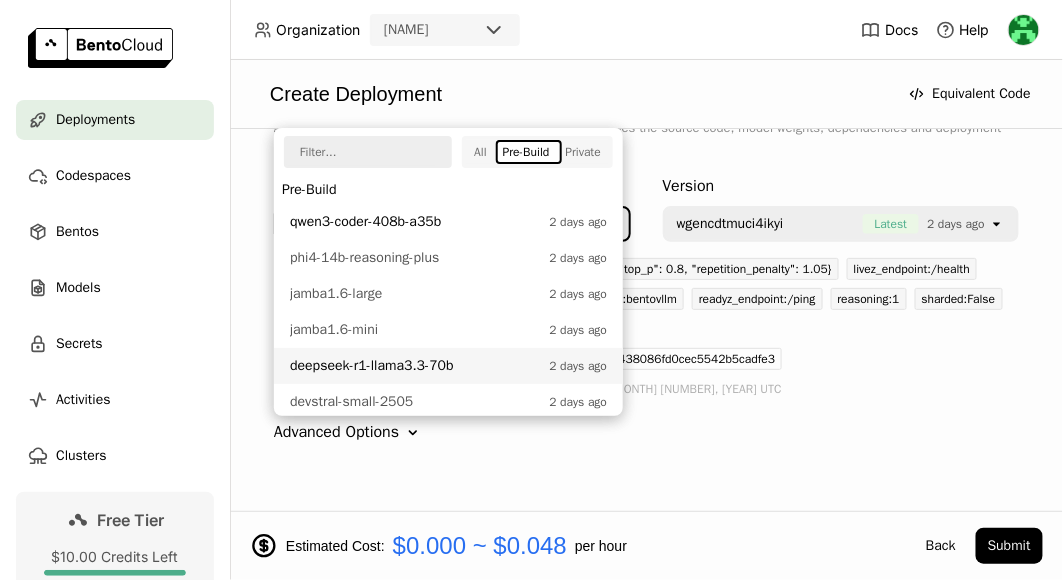 click on "deepseek-r1-llama3.3-70b" at bounding box center [414, 366] 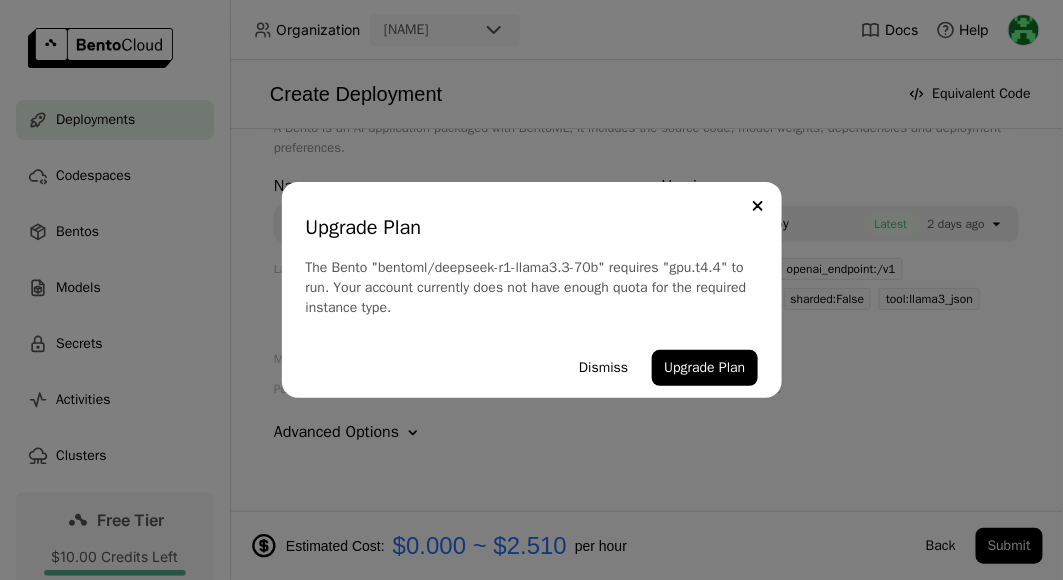 click on "Upgrade Plan The Bento "bentoml/deepseek-r1-llama3.3-70b" requires "gpu.t4.4" to run. Your account currently does not have enough quota for the required instance type. Dismiss Upgrade Plan" at bounding box center (531, 290) 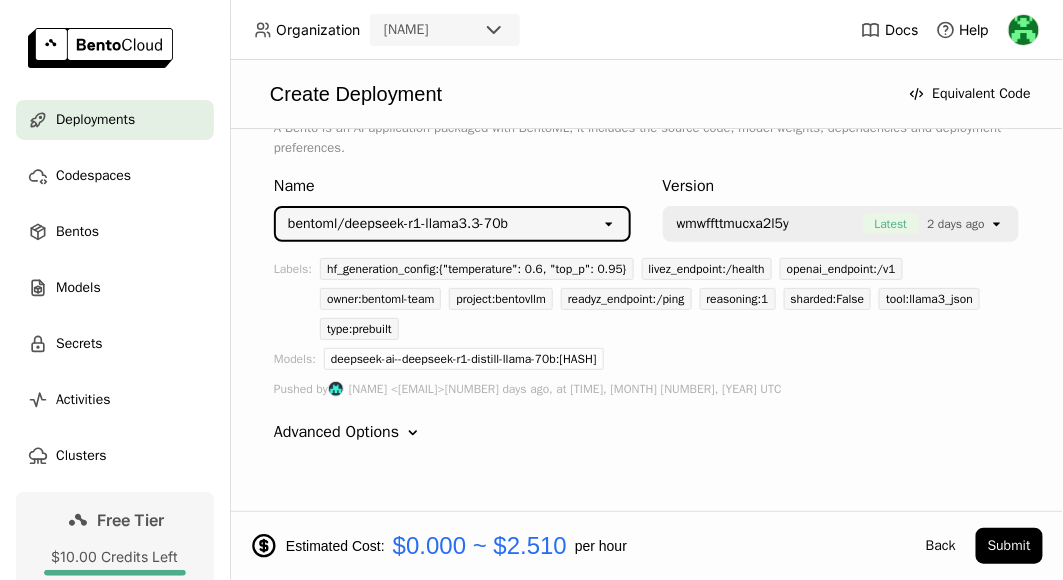 click on "open" 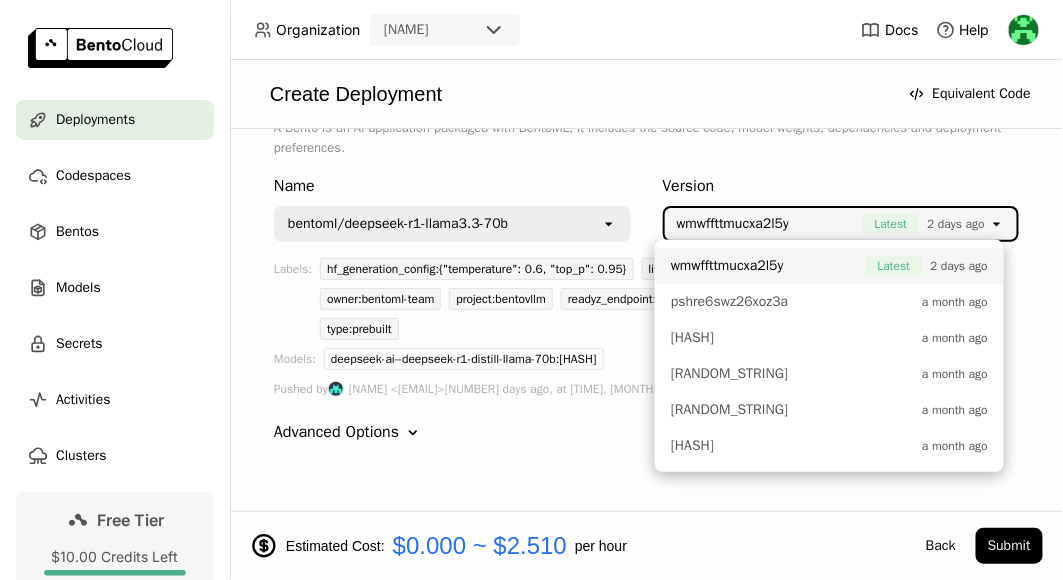 click on "wmwffttmucxa2l5y" at bounding box center (727, 266) 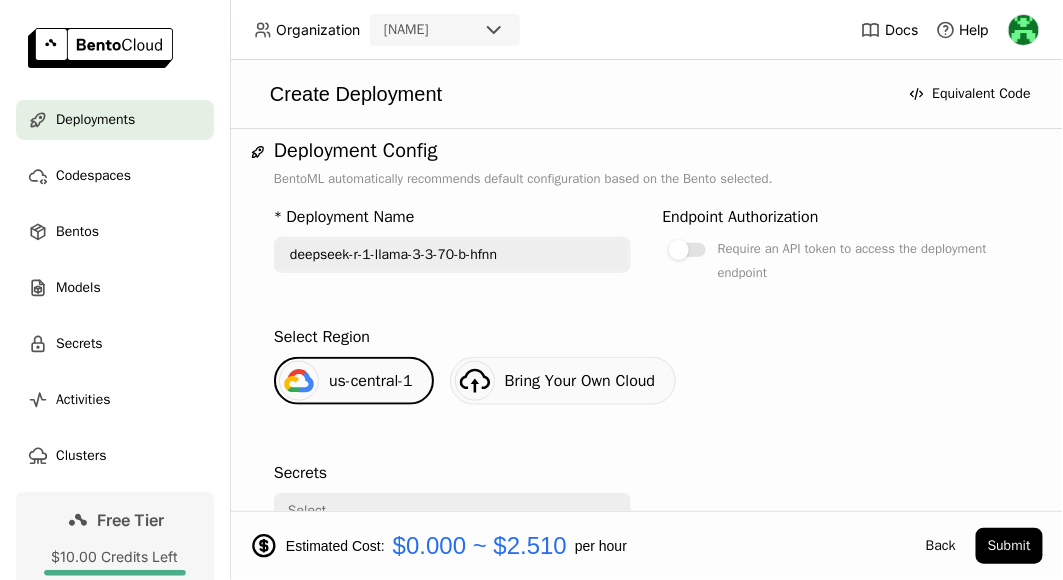 scroll, scrollTop: 468, scrollLeft: 0, axis: vertical 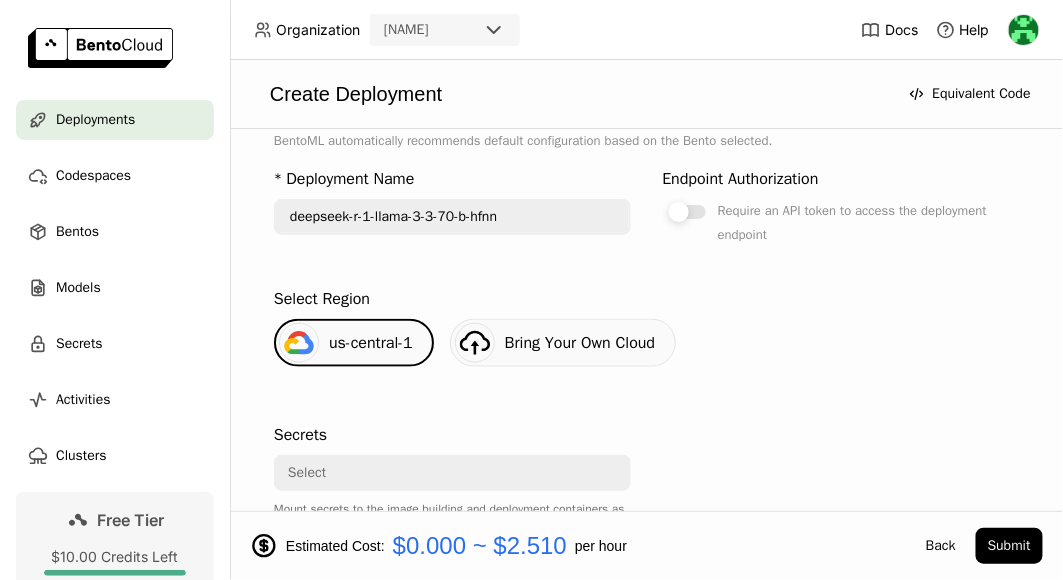 click at bounding box center (679, 212) 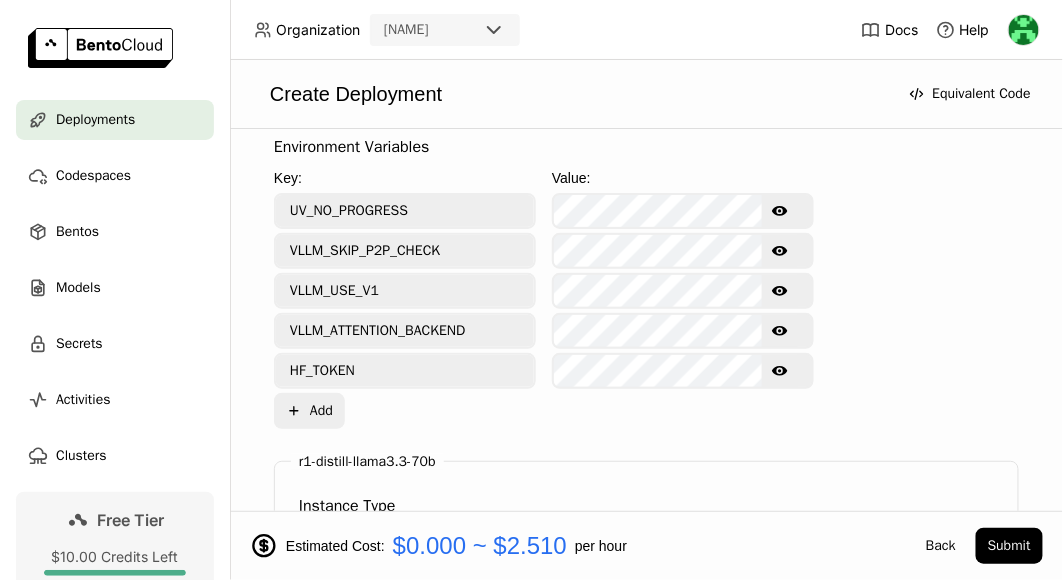 scroll, scrollTop: 926, scrollLeft: 0, axis: vertical 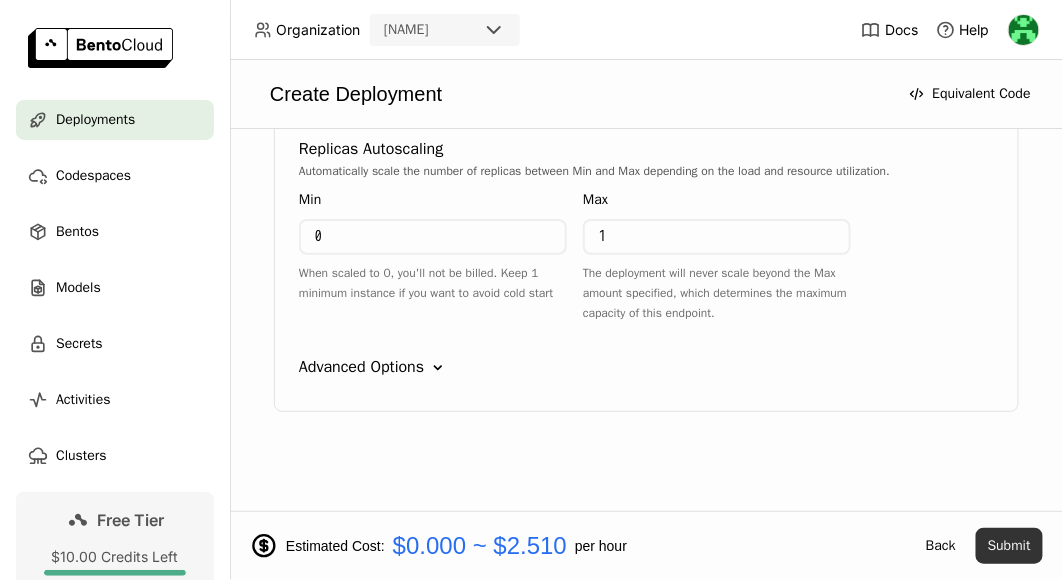 click on "Submit" at bounding box center (1009, 546) 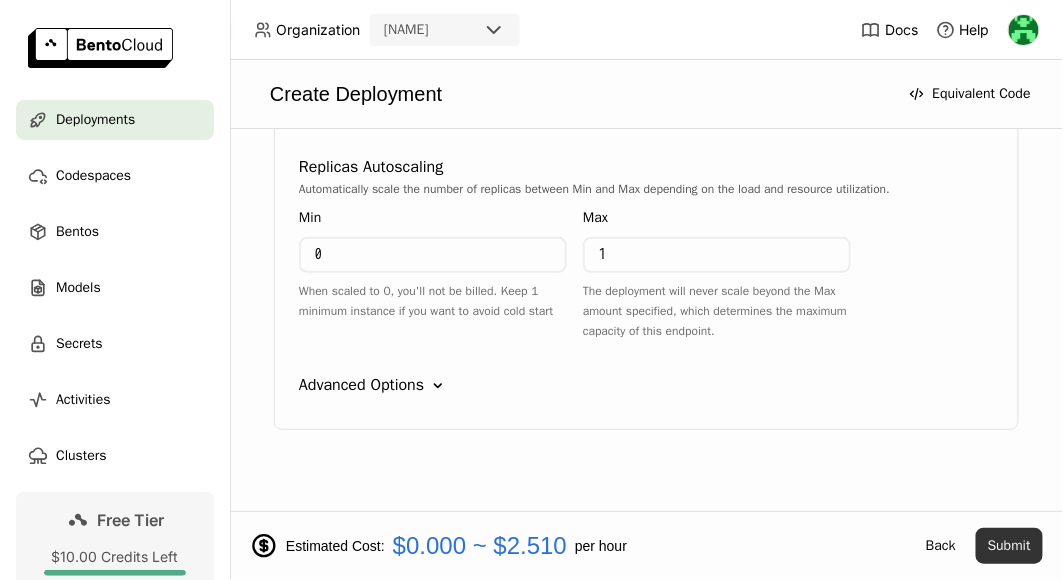 scroll, scrollTop: 2278, scrollLeft: 0, axis: vertical 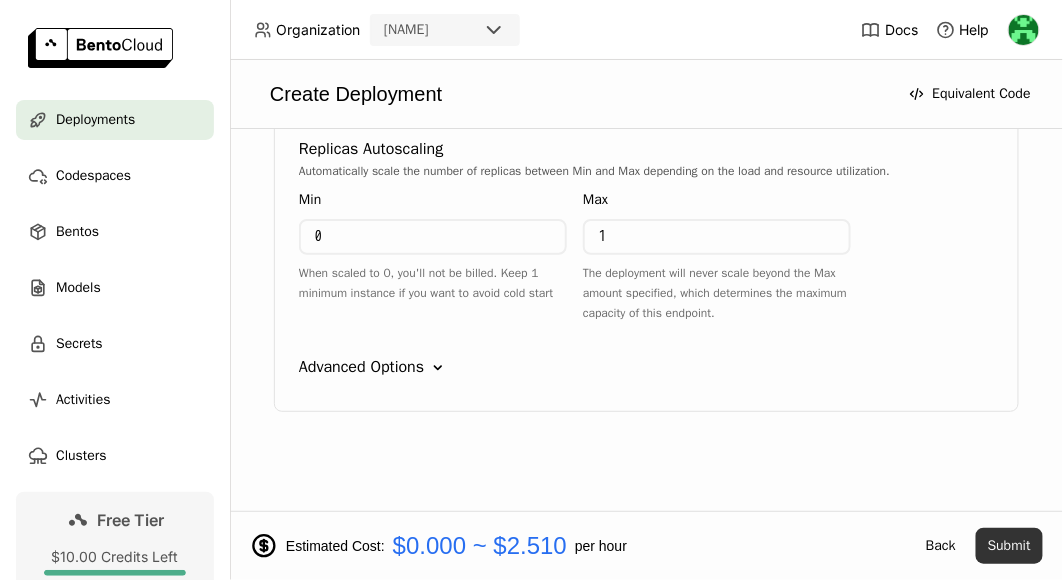 click on "Submit" at bounding box center (1009, 546) 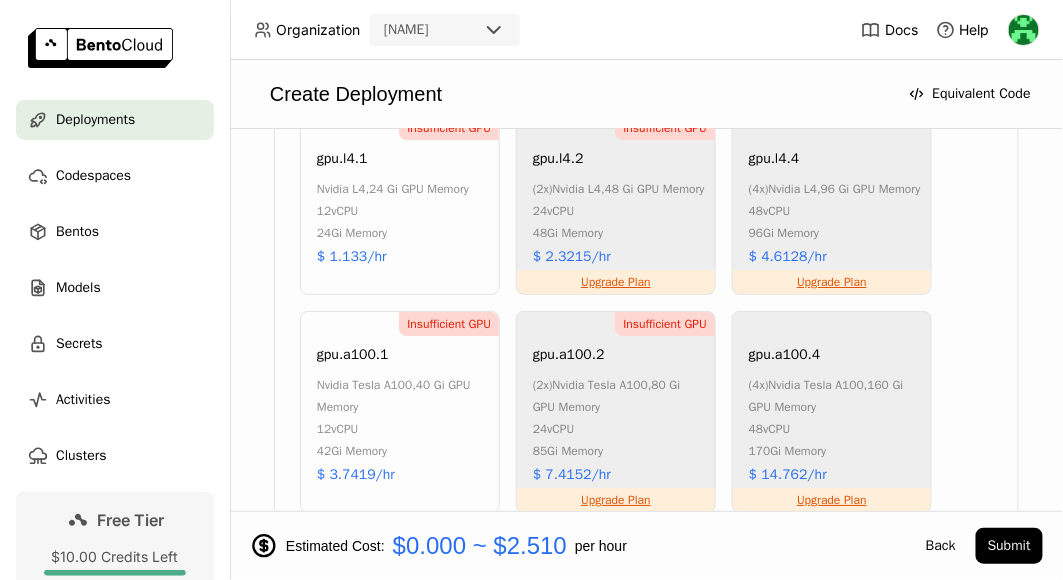 scroll, scrollTop: 1635, scrollLeft: 0, axis: vertical 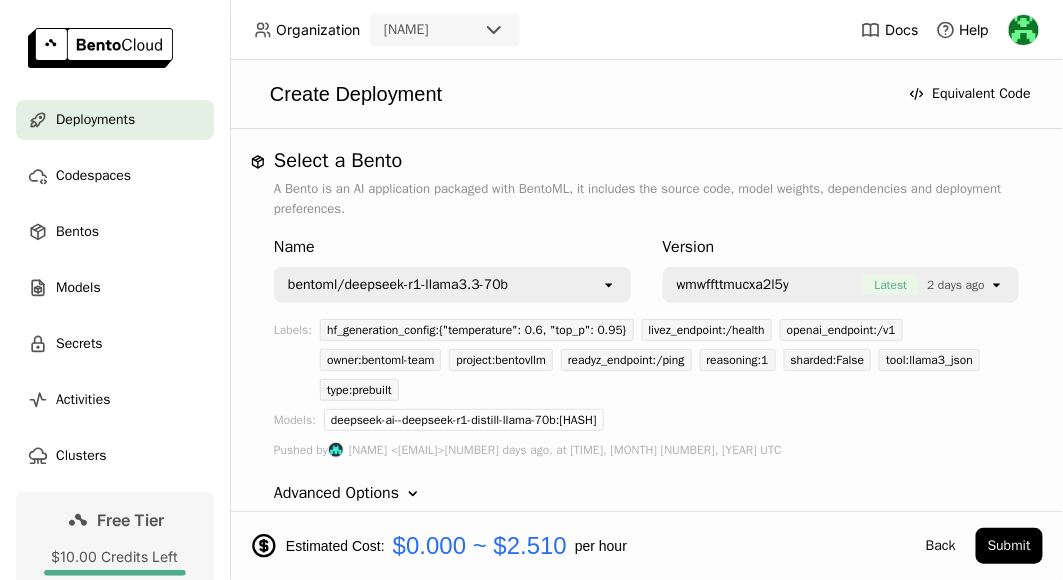 click on "open" 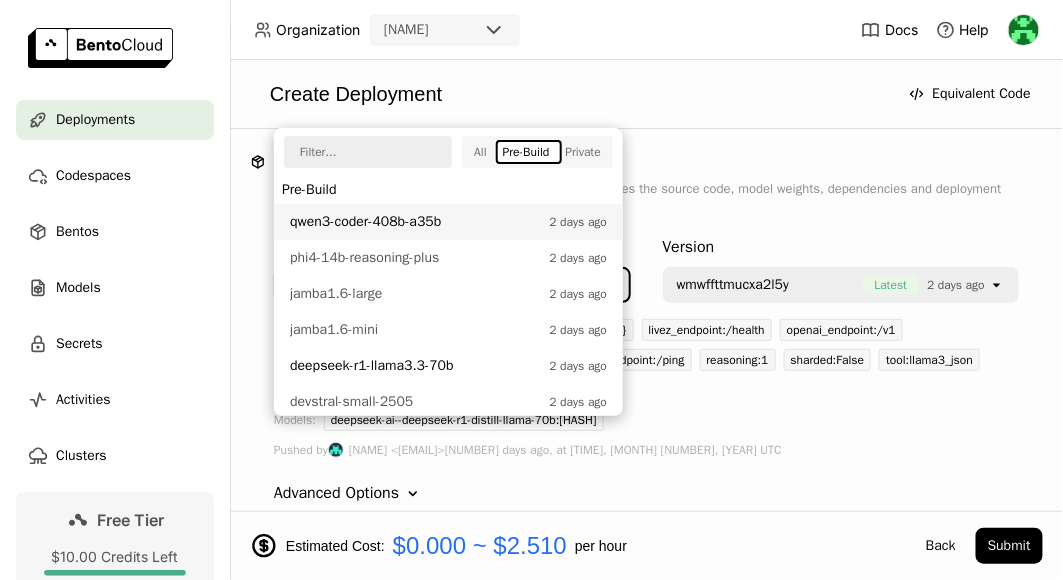 click on "qwen3-coder-408b-a35b" at bounding box center (414, 222) 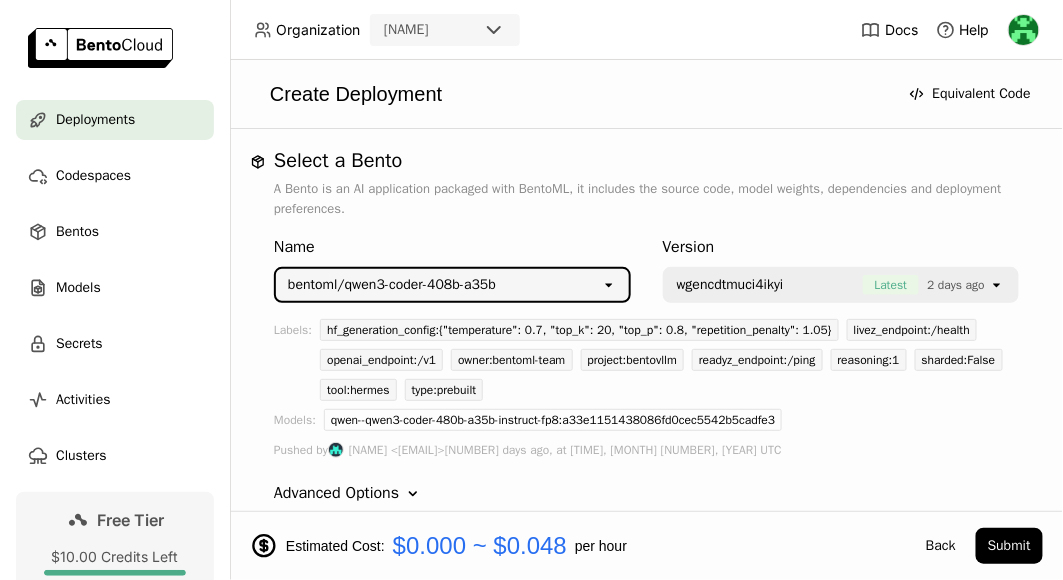type on "qwen-3-coder-408-b-a-35-b-h5hl" 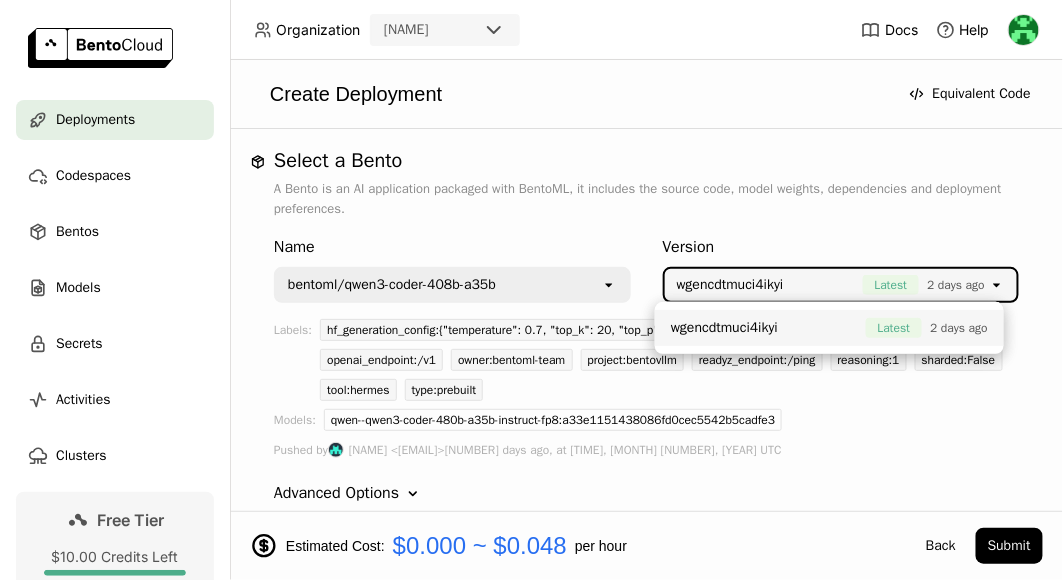 click on "Select a Bento A Bento is an AI application packaged with BentoML, it includes the source code, model weights, dependencies and deployment preferences. Name bentoml/qwen3-coder-408b-a35b open Version wgencdtmuci4ikyi Latest 2 days ago open Labels:  hf_generation_config:{"temperature": 0.7, "top_k": 20, "top_p": 0.8, "repetition_penalty": 1.05} livez_endpoint:/health openai_endpoint:/v1 owner:bentoml-team project:bentovllm readyz_endpoint:/ping reasoning:1 sharded:False tool:hermes type:prebuilt Models:  qwen--qwen3-coder-480b-a35b-instruct-fp8:a33e1151438086fd0cec5542b5cadfe3 Pushed by  [FIRST] [LAST] <[EMAIL]>  2 days ago, at 17:23, Jul 29, 2025 UTC Advanced Options Down Canary Deploy multiple versions simultaneously and route traffic to each based on configurable percentages Routing Strategy Select open Header/Query Key Bento Versions Plus Add" at bounding box center (646, 335) 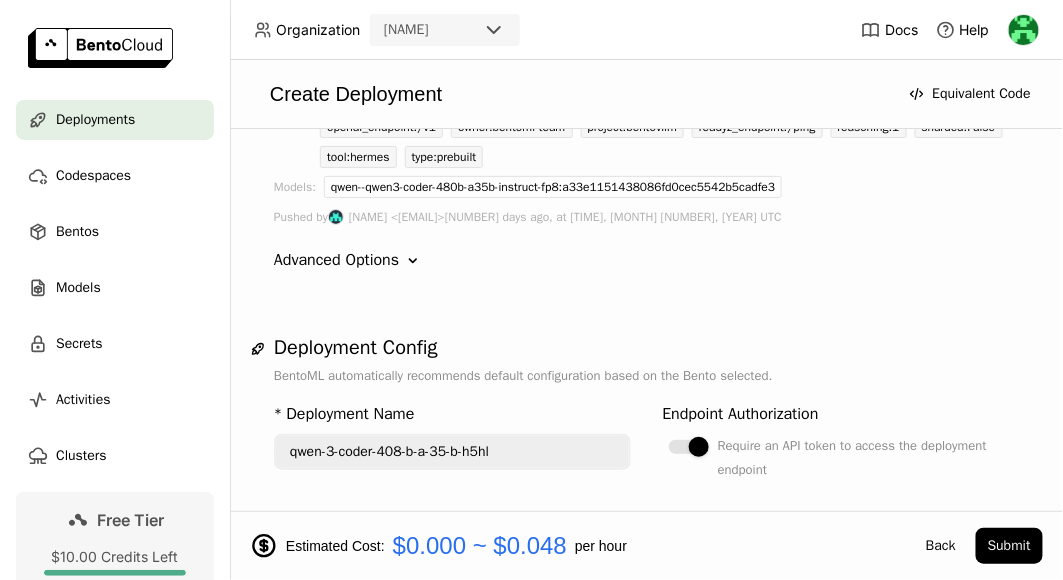 scroll, scrollTop: 197, scrollLeft: 0, axis: vertical 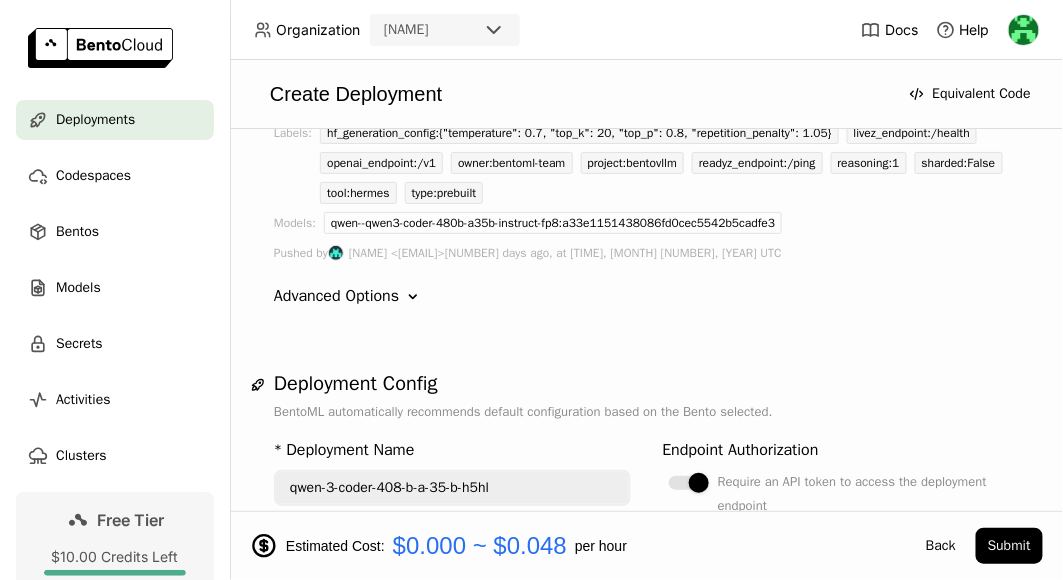 click on "Advanced Options" at bounding box center [336, 296] 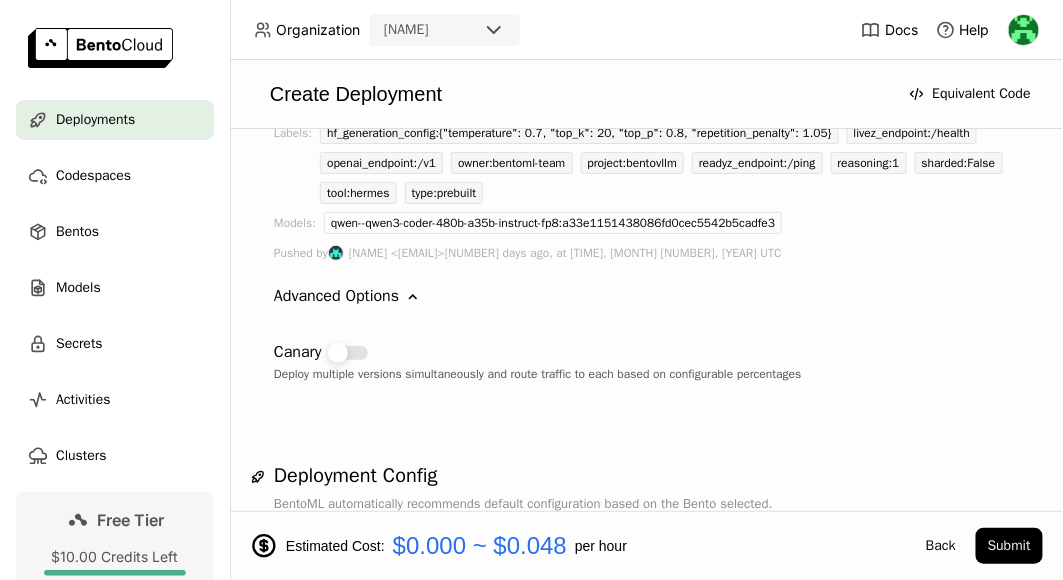 click at bounding box center (338, 353) 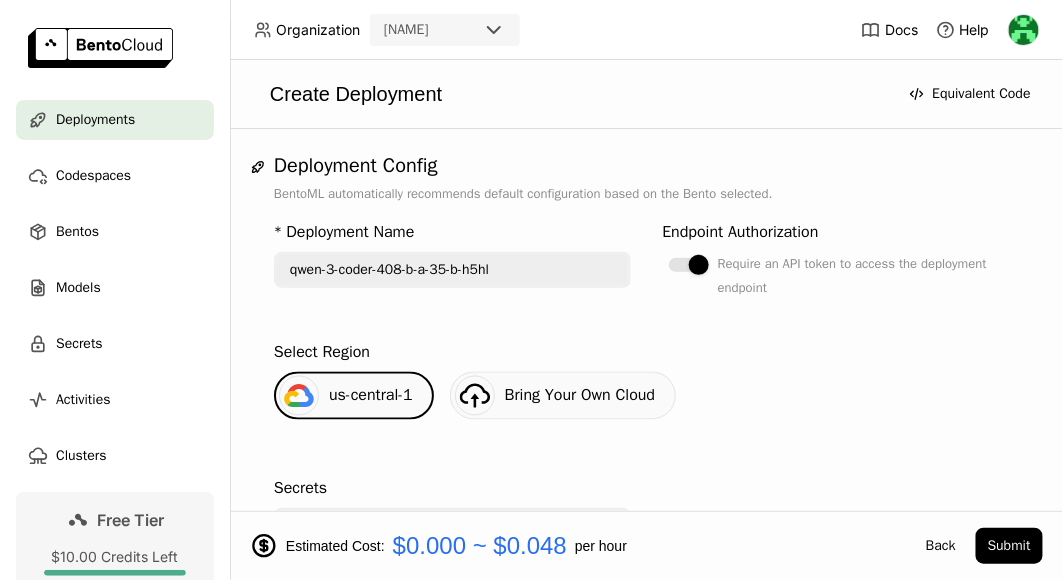scroll, scrollTop: 783, scrollLeft: 0, axis: vertical 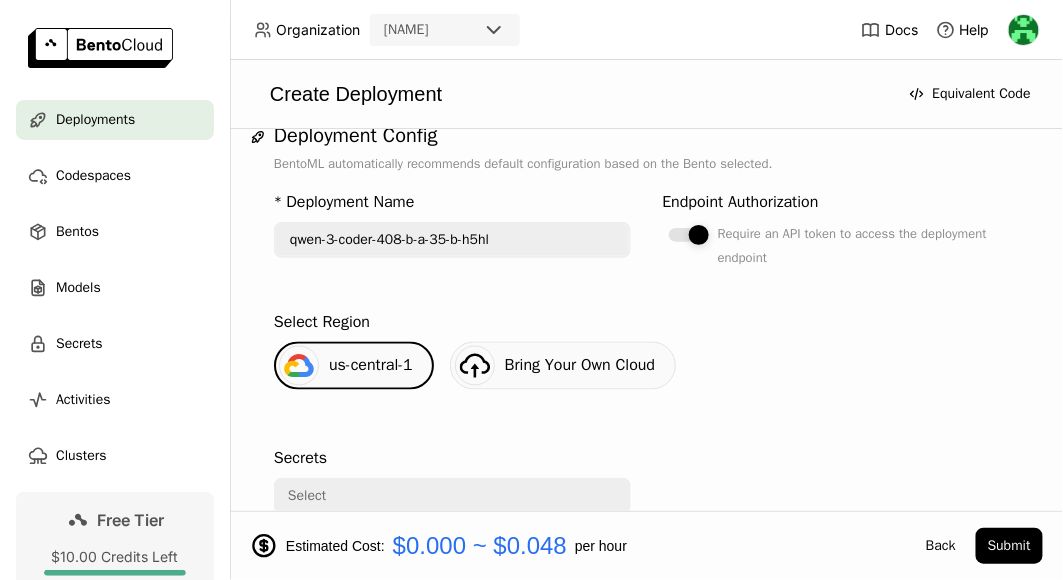 click at bounding box center [699, 235] 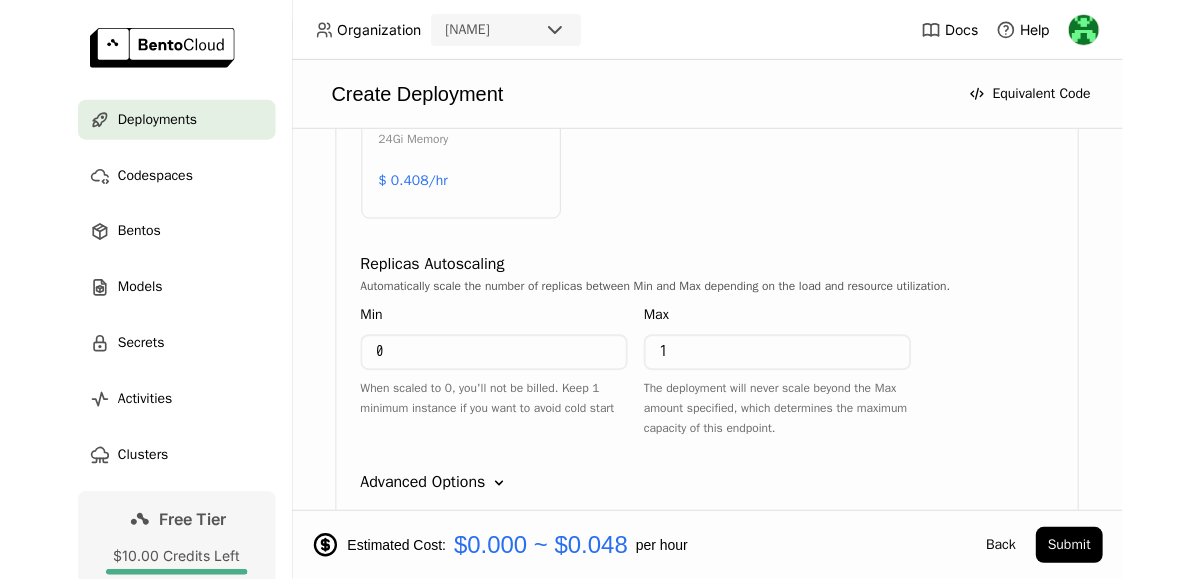 scroll, scrollTop: 1987, scrollLeft: 0, axis: vertical 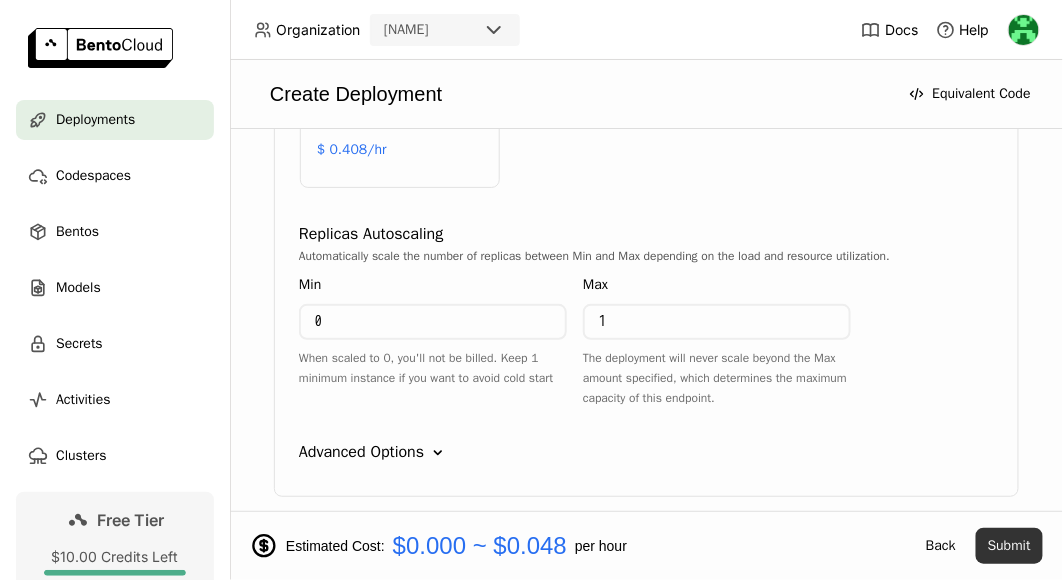 click on "Submit" at bounding box center (1009, 546) 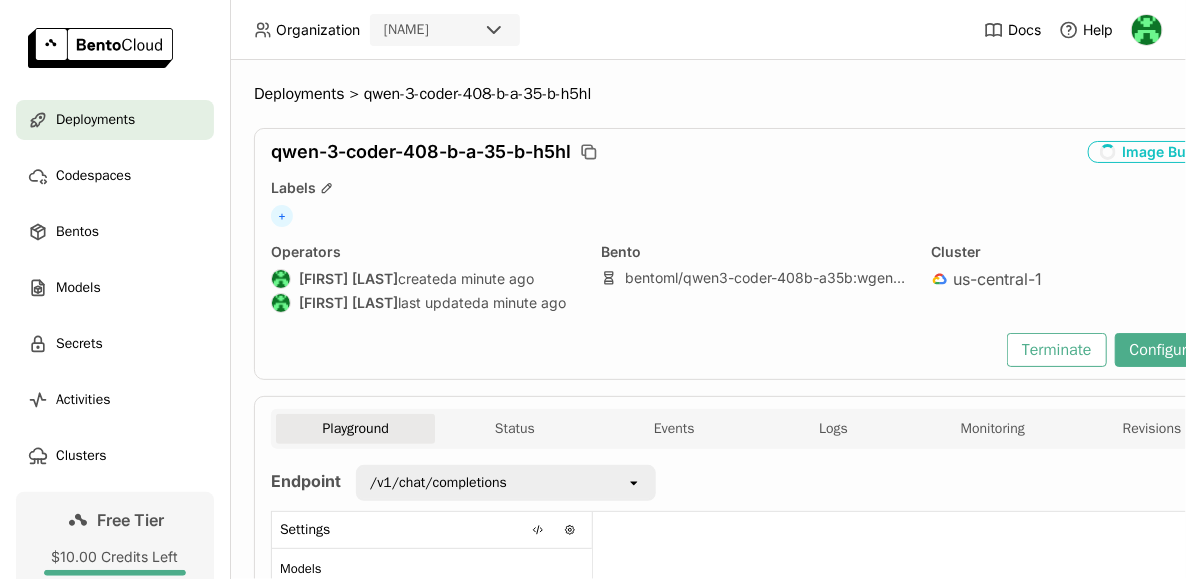 scroll, scrollTop: 0, scrollLeft: 0, axis: both 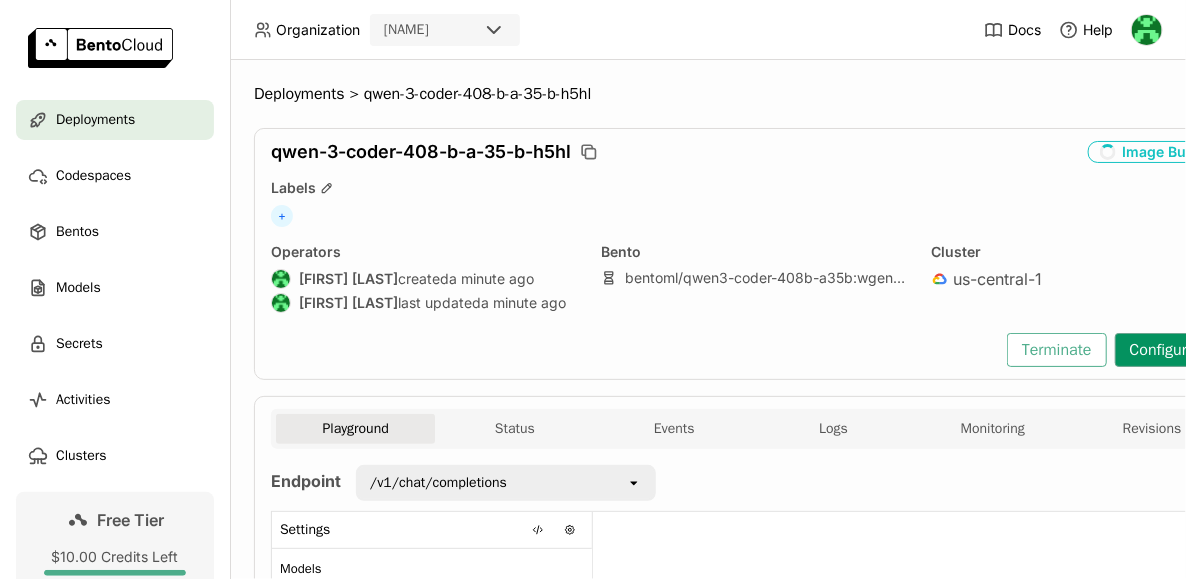 click on "Configuration" at bounding box center (1176, 350) 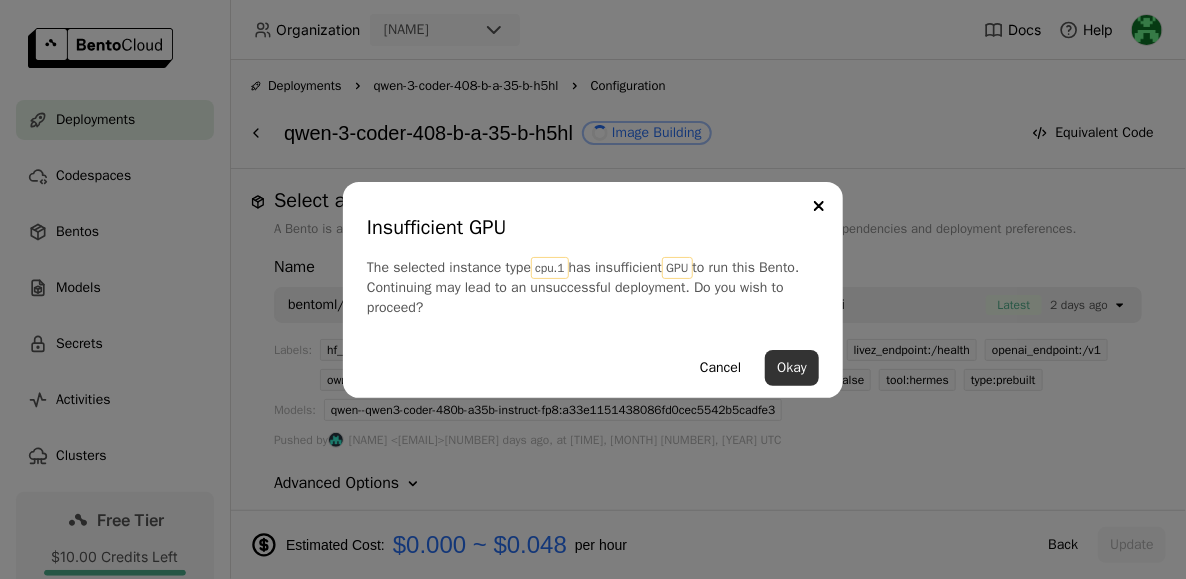 click on "Okay" at bounding box center (792, 368) 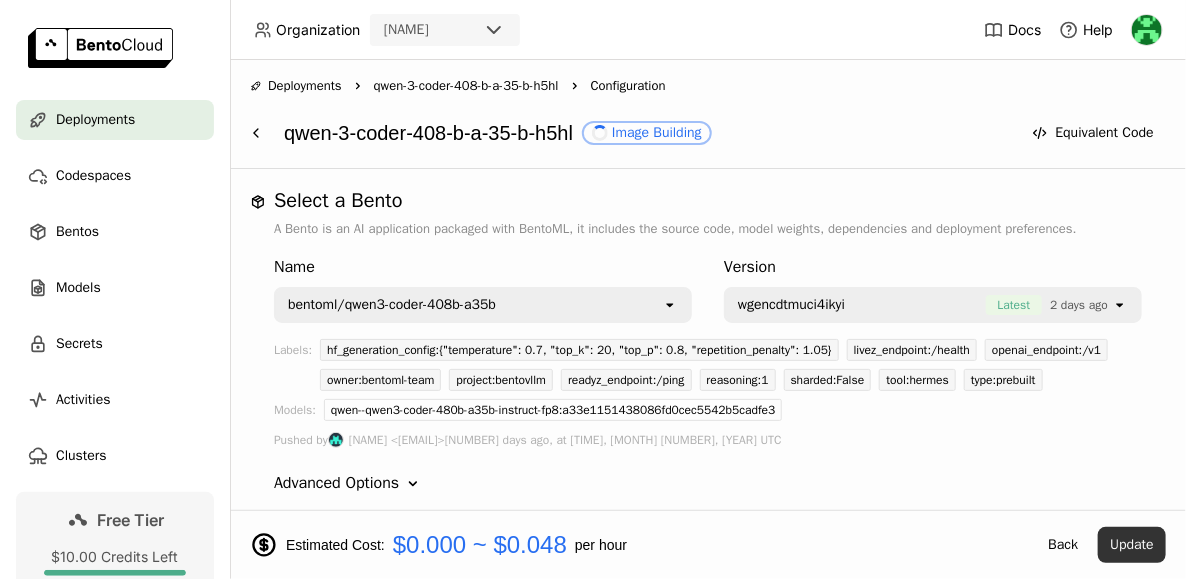 click on "Update" at bounding box center (1132, 545) 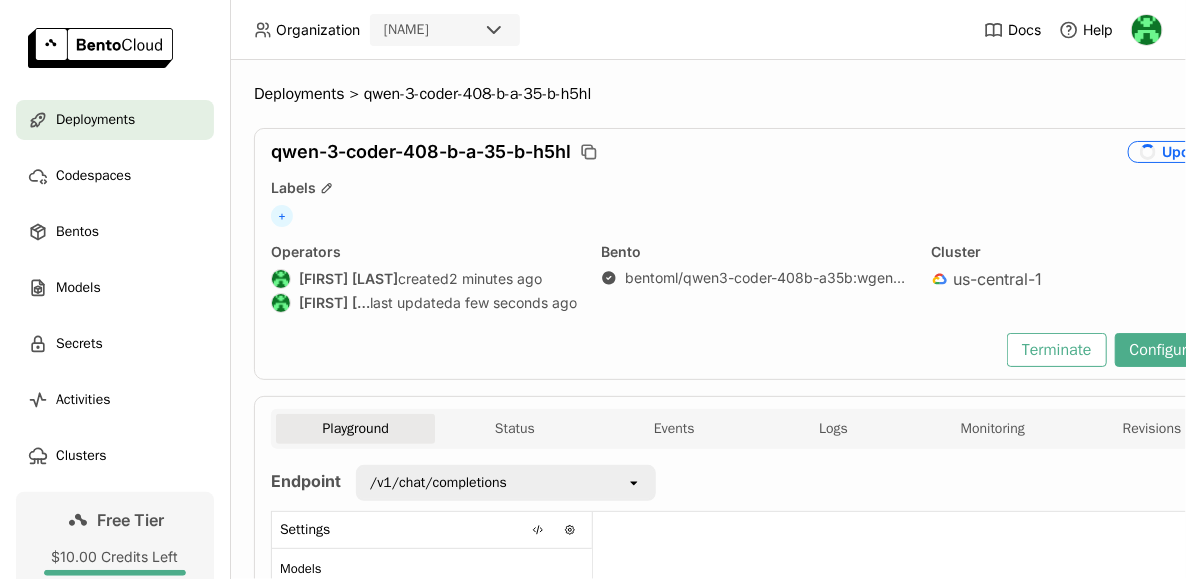 click at bounding box center (916, 902) 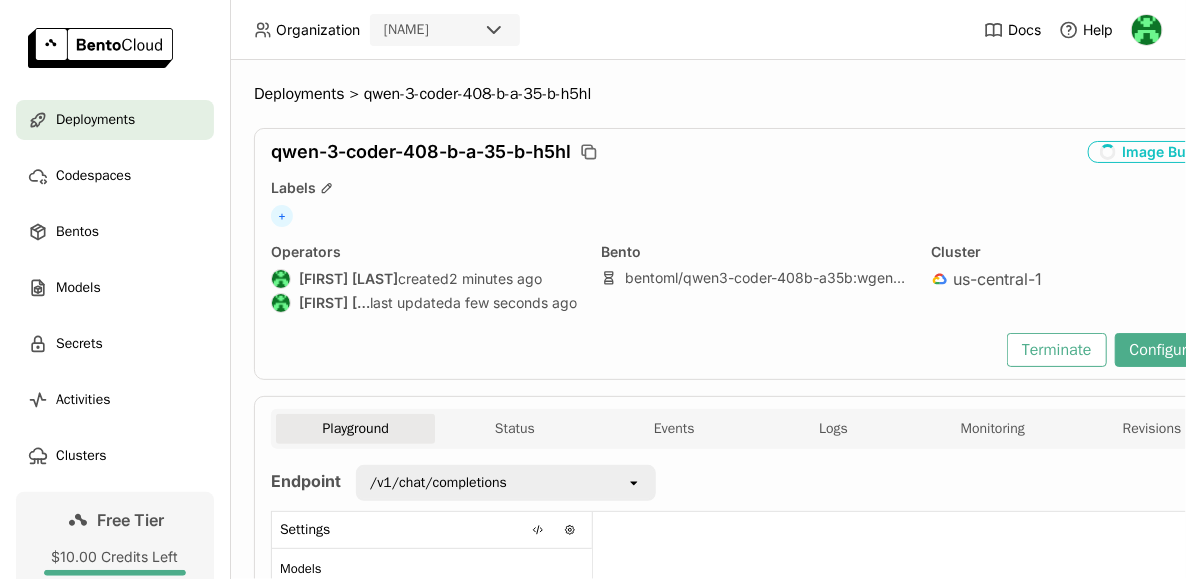 click at bounding box center [916, 902] 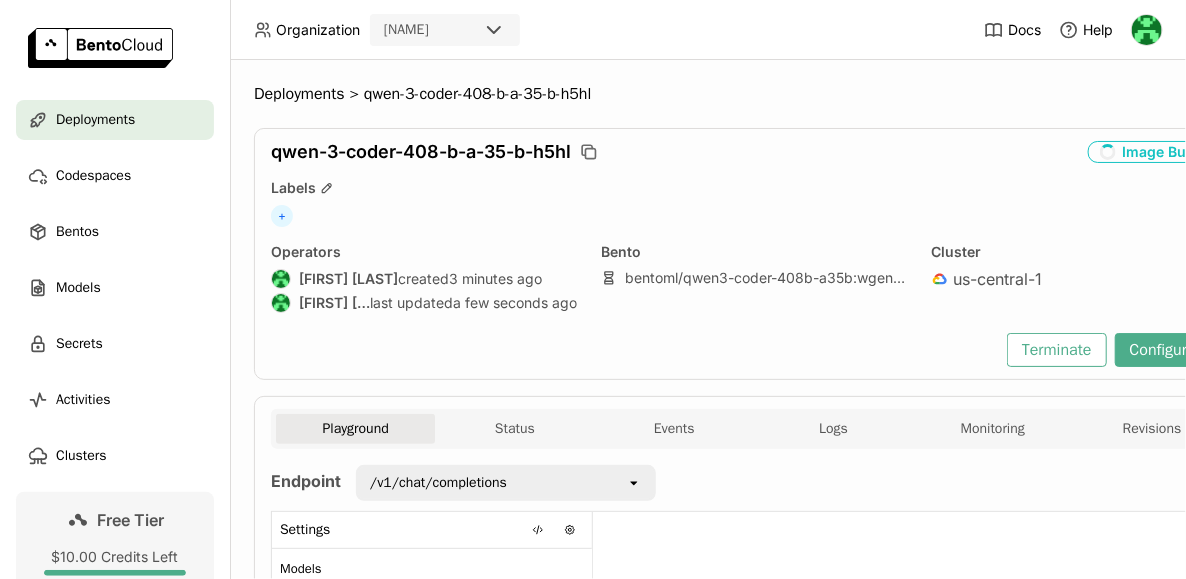 click on "price of tea in china" at bounding box center (916, 902) 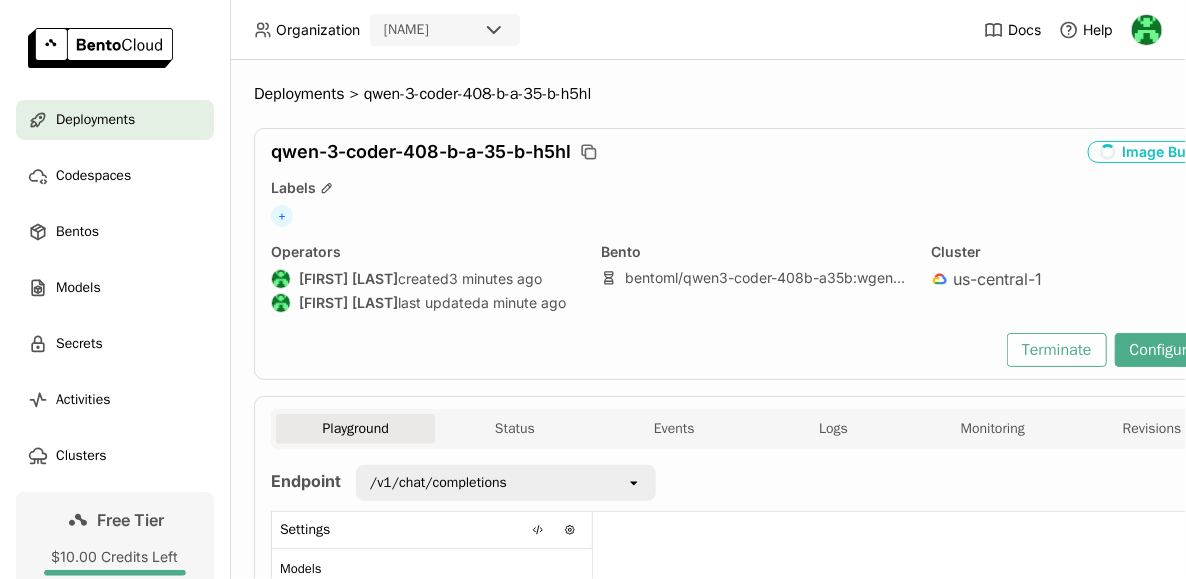 scroll, scrollTop: 0, scrollLeft: 0, axis: both 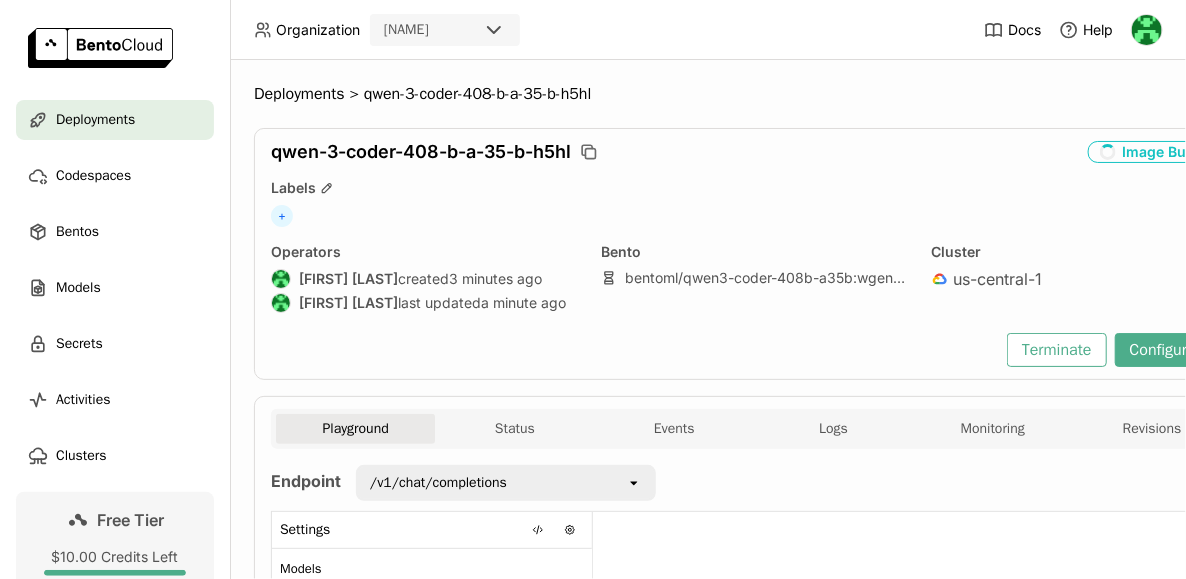 click on "price of tea in china Plus" at bounding box center (914, 916) 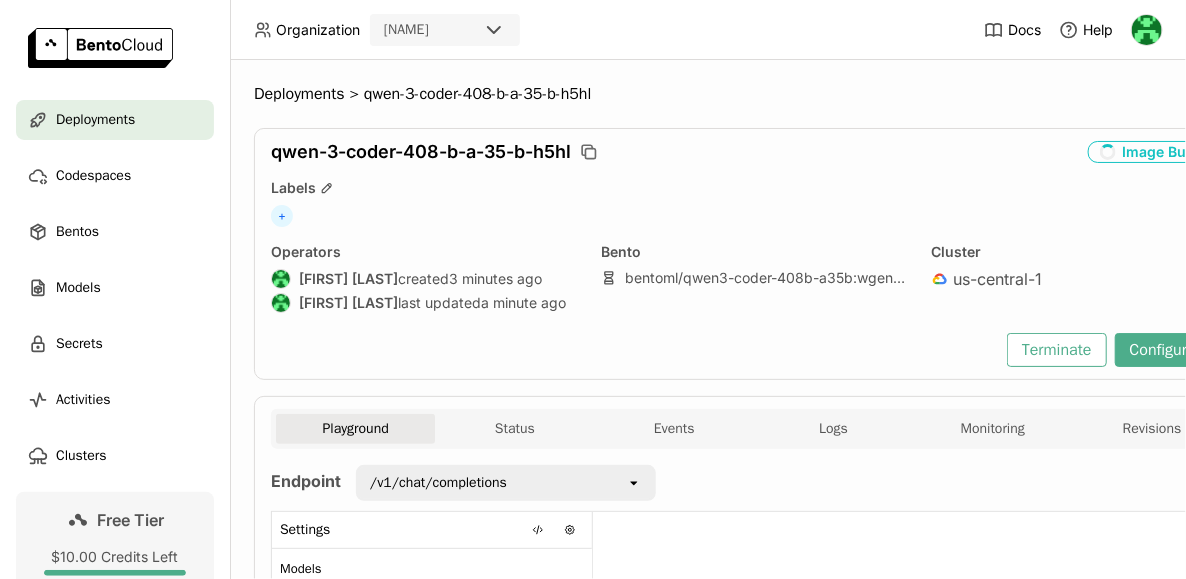 scroll, scrollTop: 0, scrollLeft: 0, axis: both 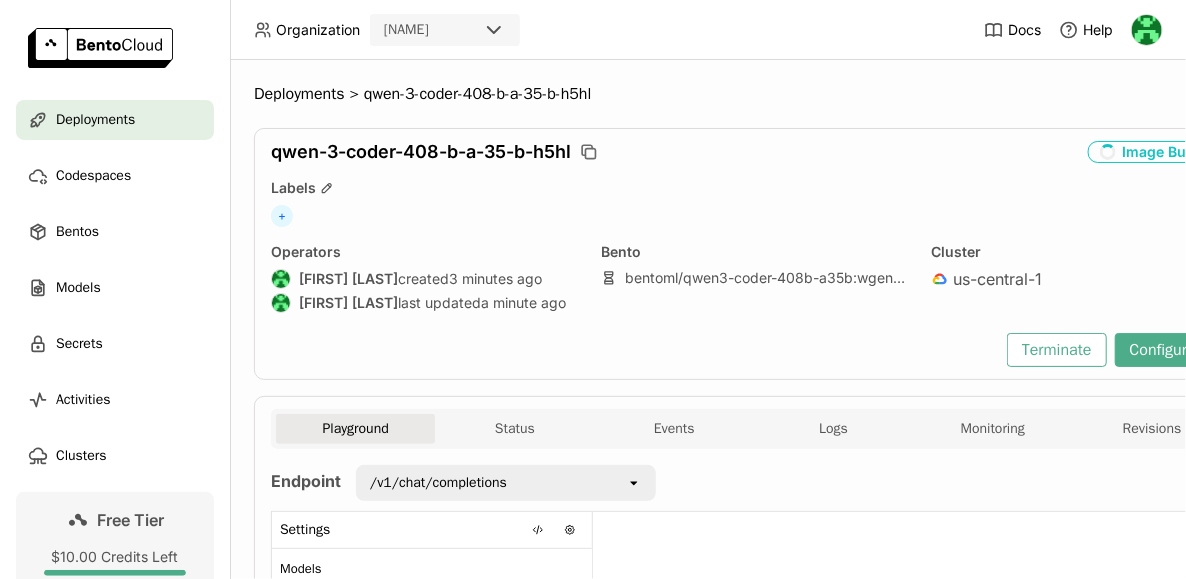 type on "when is [DATE] over?" 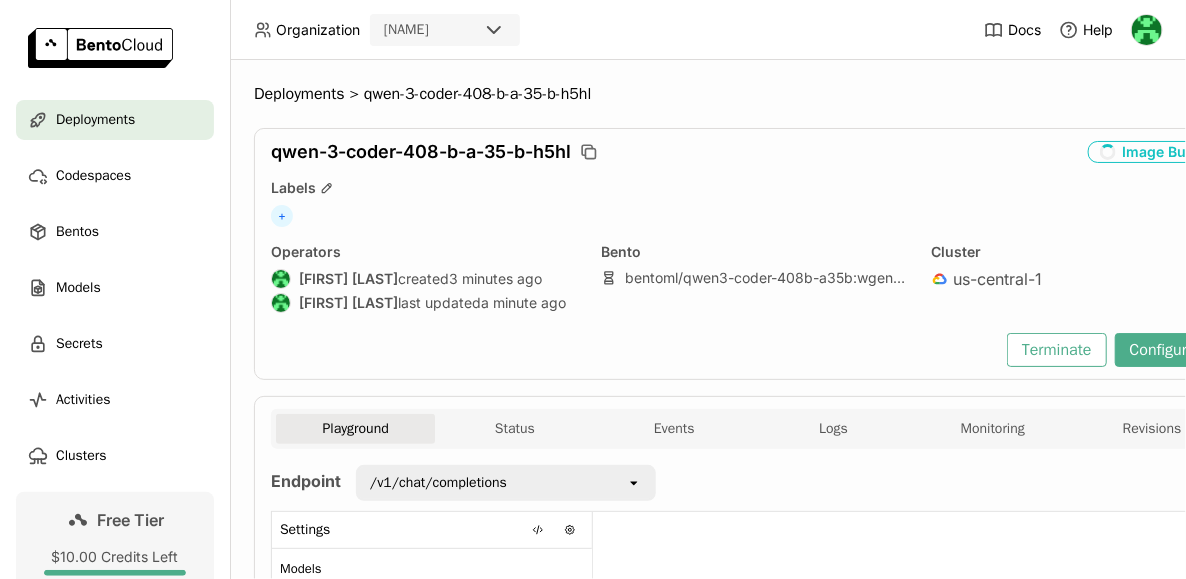 scroll, scrollTop: 0, scrollLeft: 0, axis: both 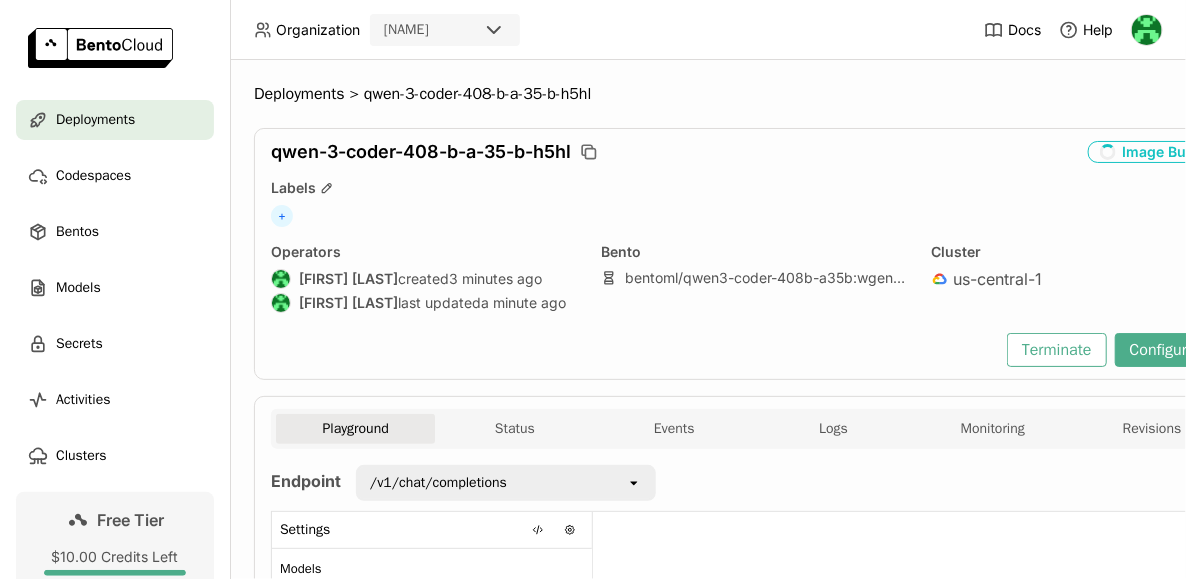type 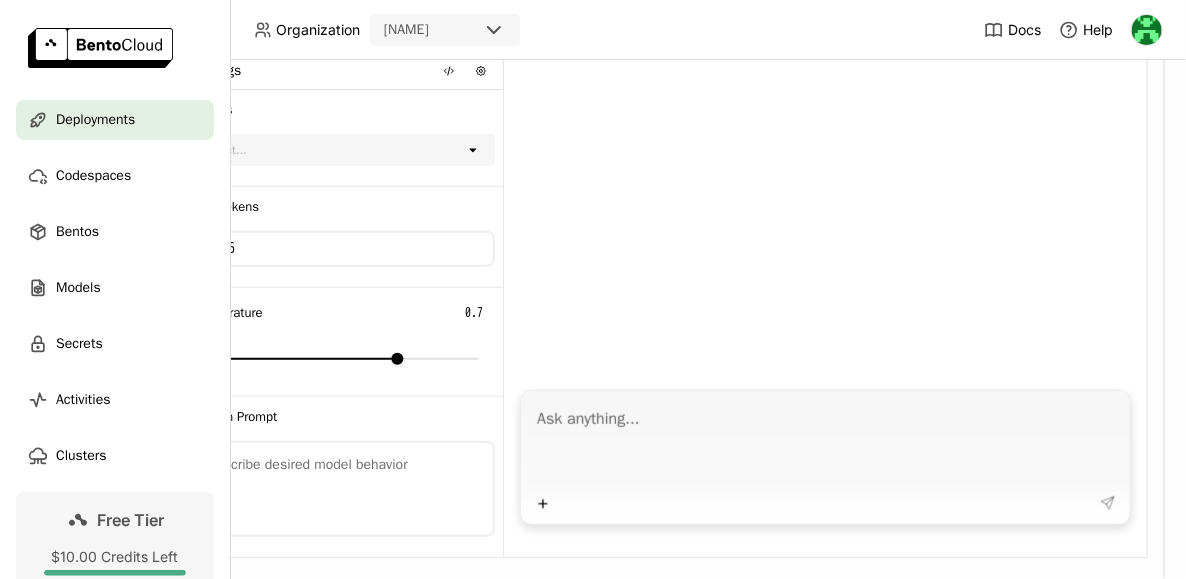 click at bounding box center [1147, 30] 